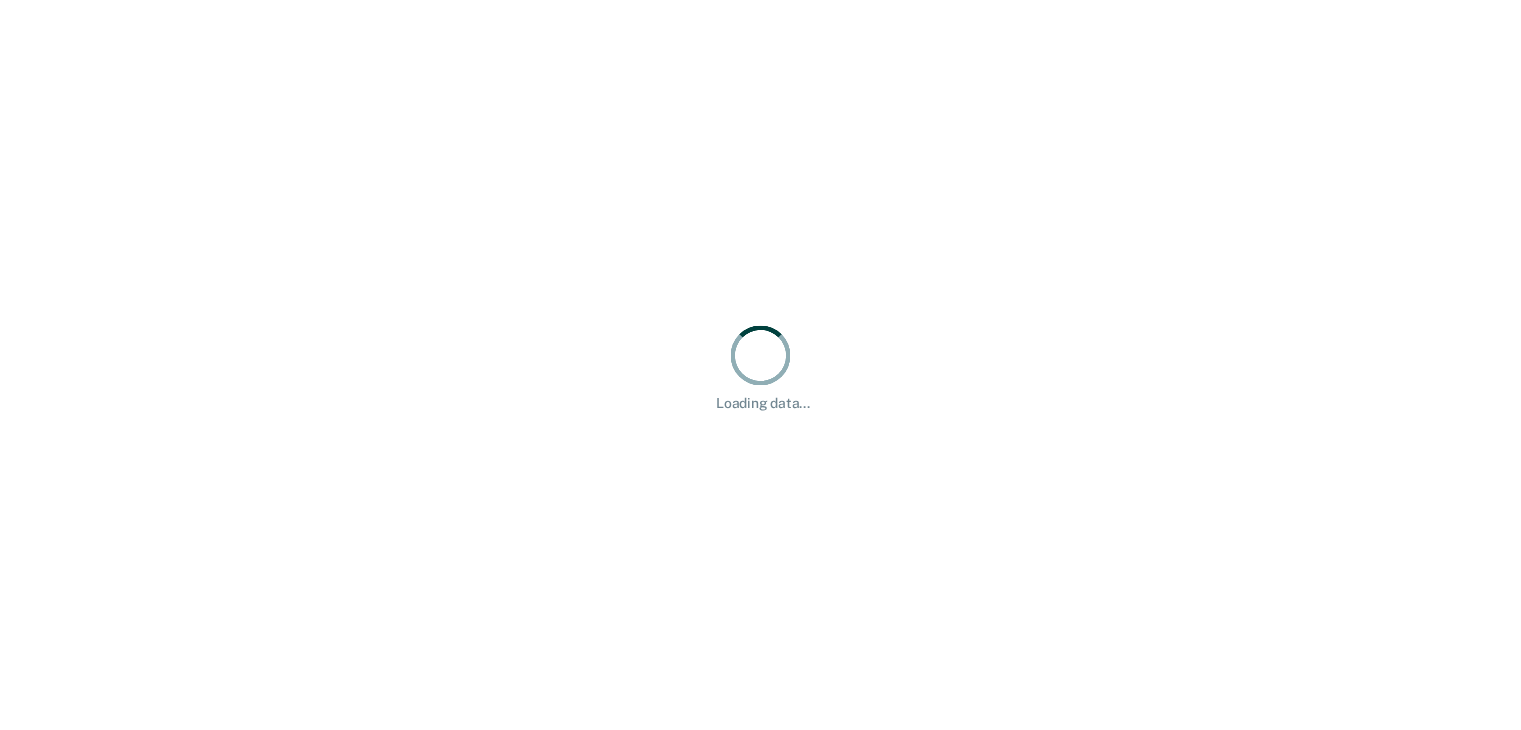 scroll, scrollTop: 0, scrollLeft: 0, axis: both 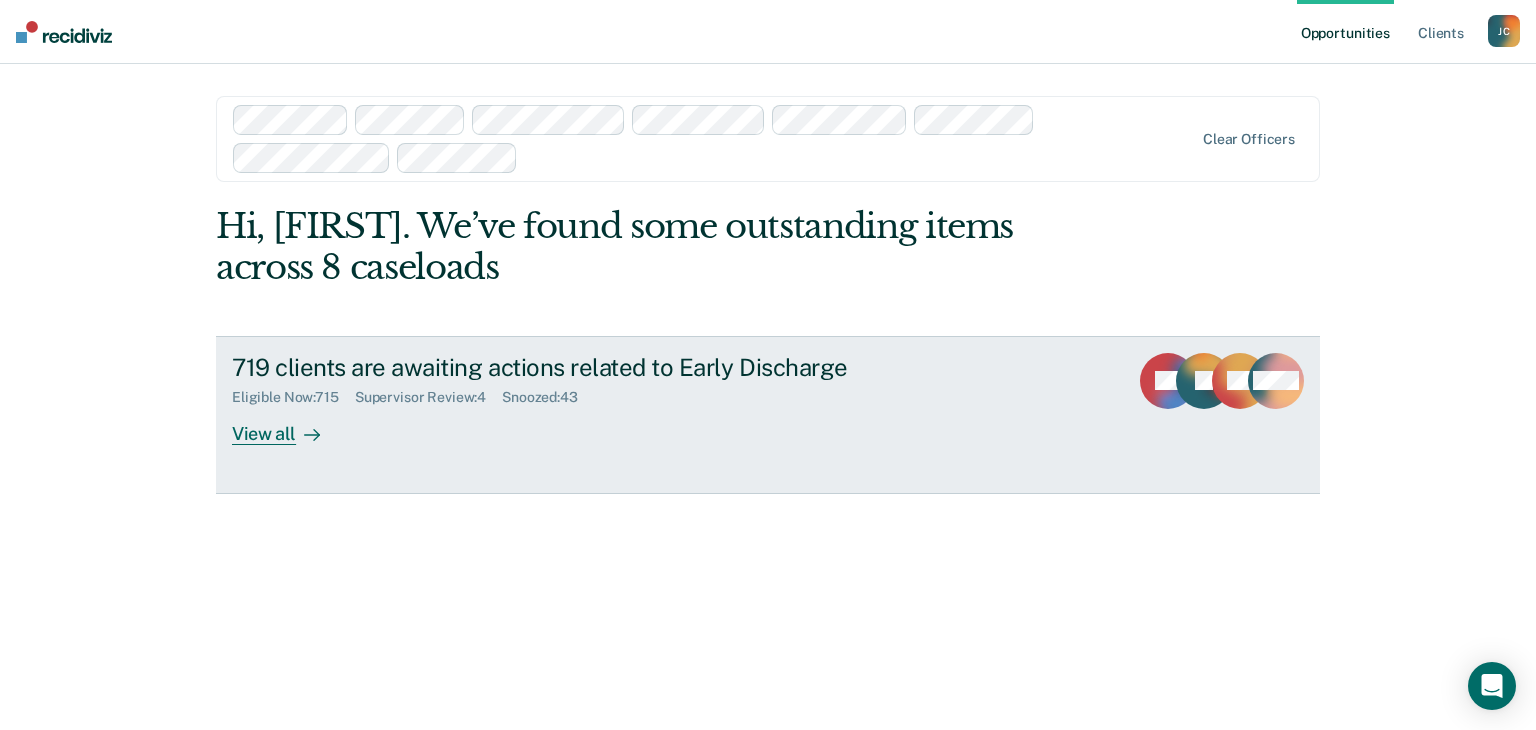click on "View all" at bounding box center [288, 425] 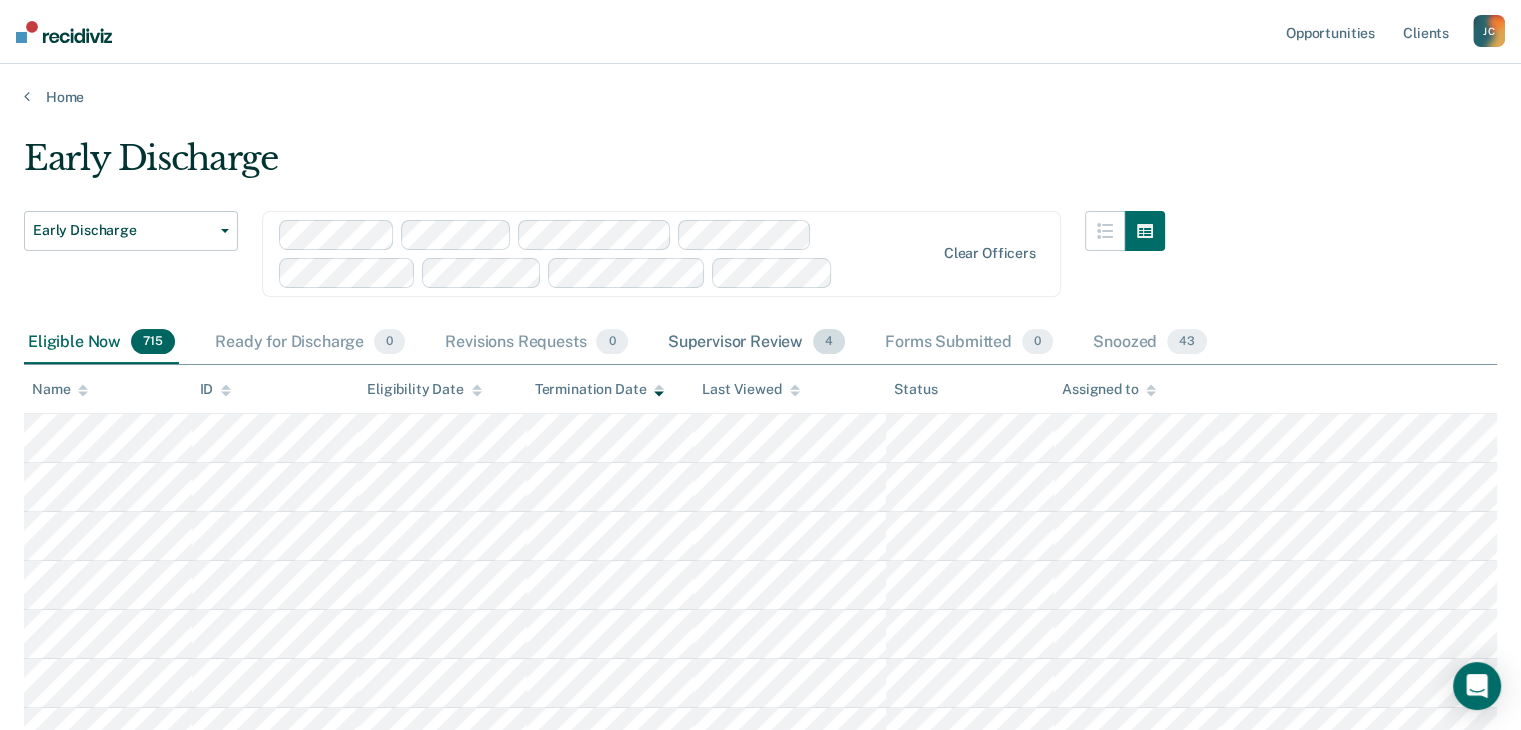 click on "Supervisor Review 4" at bounding box center [757, 343] 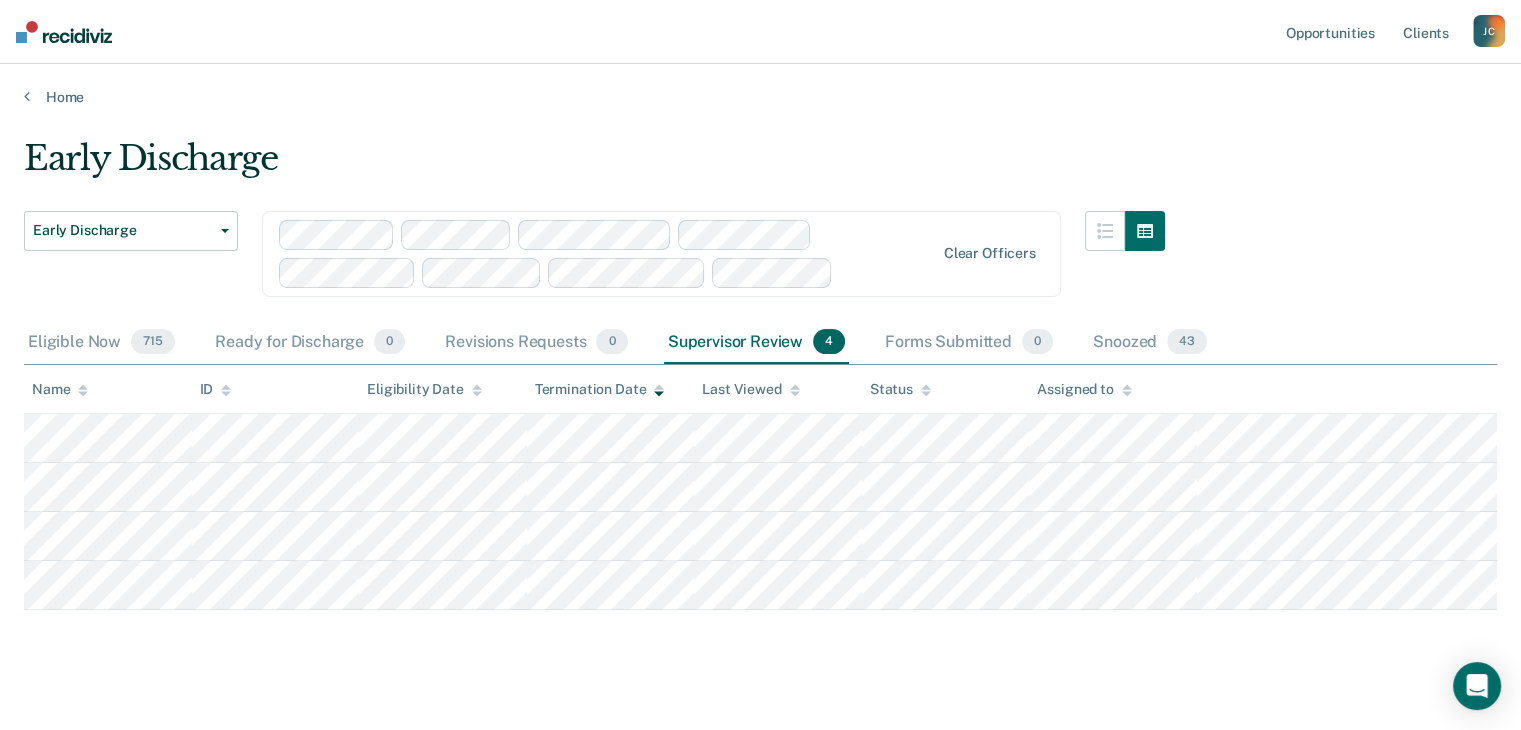click on "Early Discharge   Early Discharge Early Discharge Clear   officers Eligible Now 715 Ready for Discharge 0 Revisions Requests 0 Supervisor Review 4 Forms Submitted 0 Snoozed 43
To pick up a draggable item, press the space bar.
While dragging, use the arrow keys to move the item.
Press space again to drop the item in its new position, or press escape to cancel.
[NAME] [LAST] ID Eligibility Date Termination Date Last Viewed Status Assigned to" at bounding box center [760, 427] 